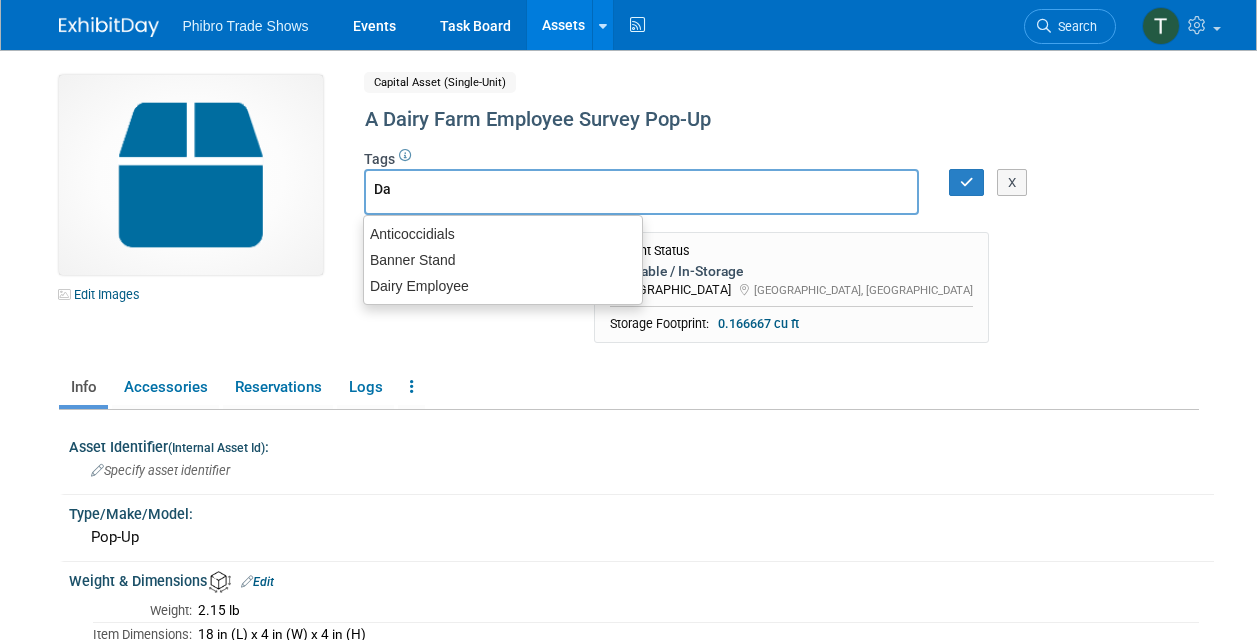 scroll, scrollTop: 0, scrollLeft: 0, axis: both 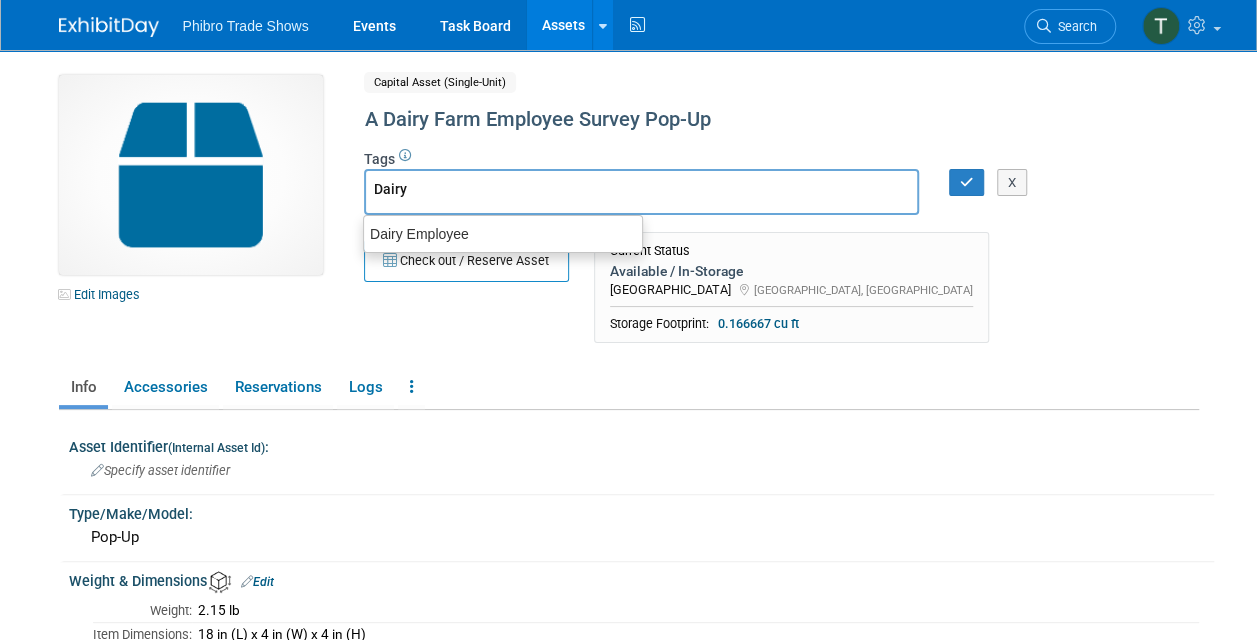 type on "Dairy" 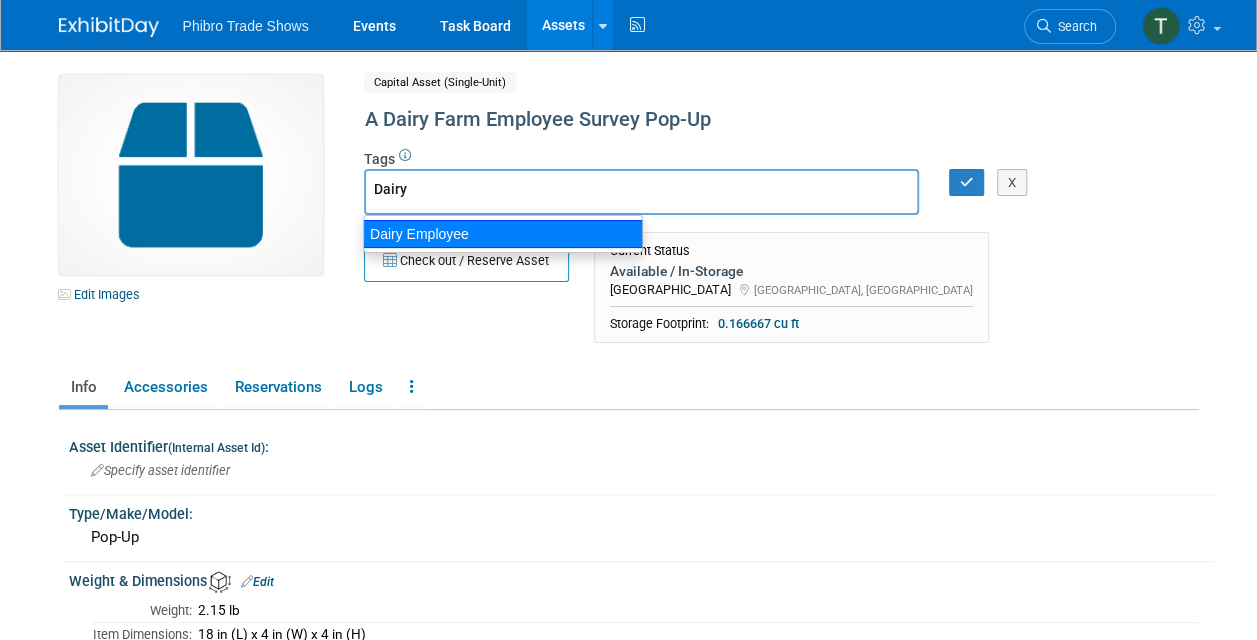 click on "Dairy Employee" at bounding box center [503, 234] 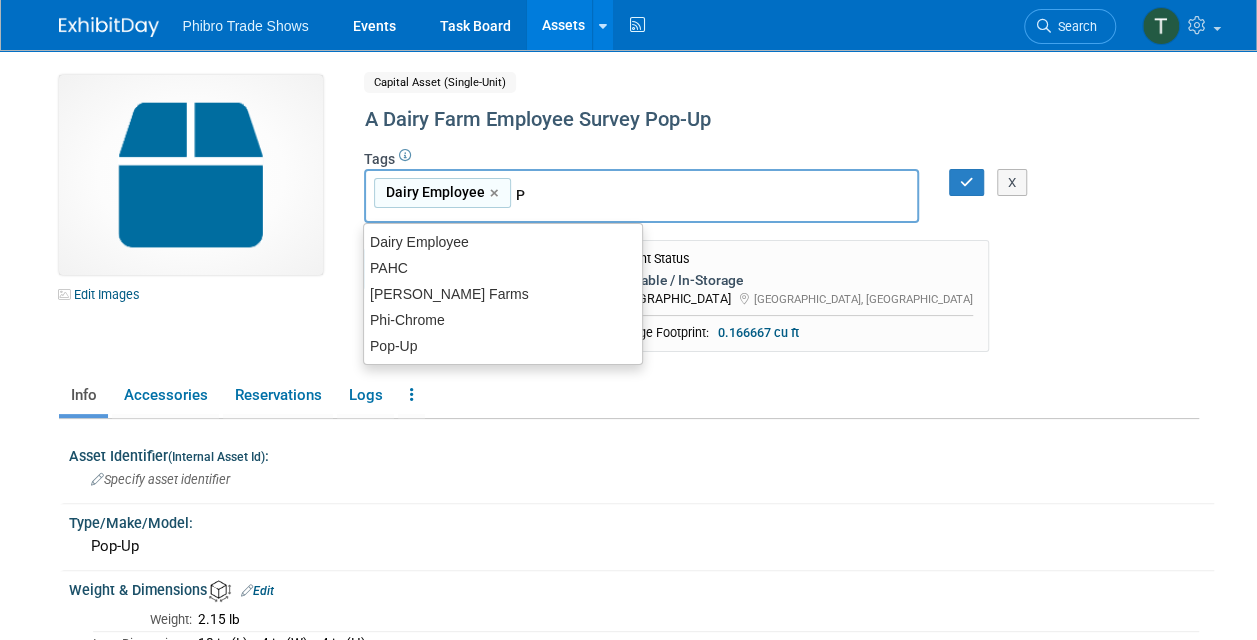 type on "Po" 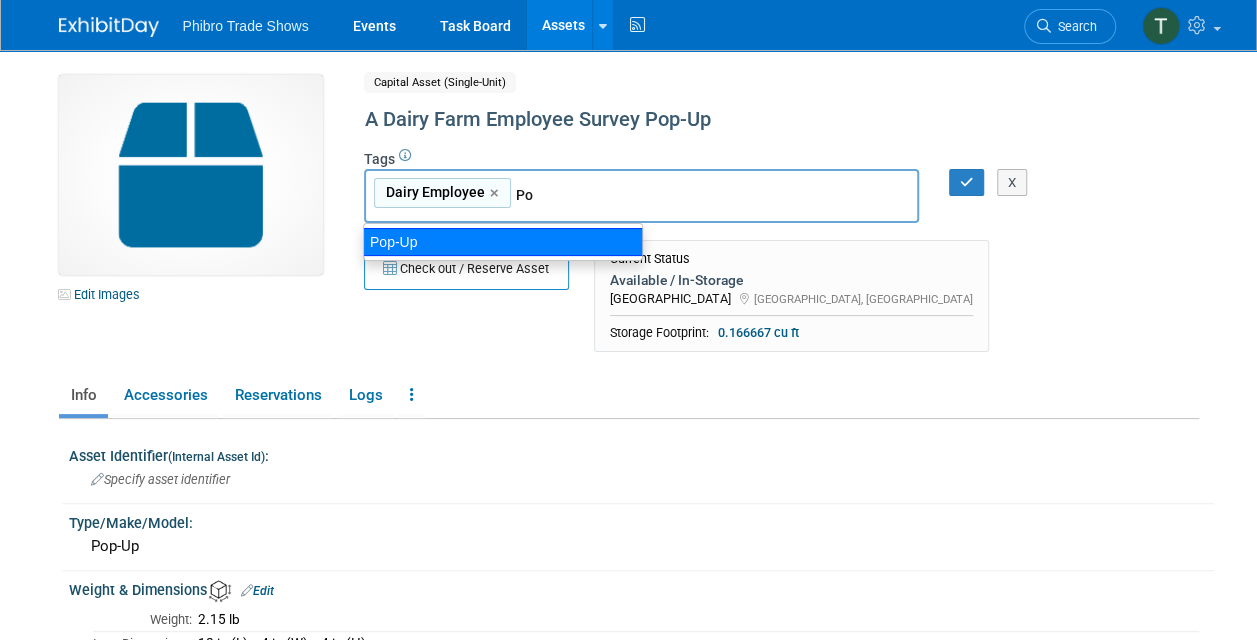 click on "Pop-Up" at bounding box center (503, 242) 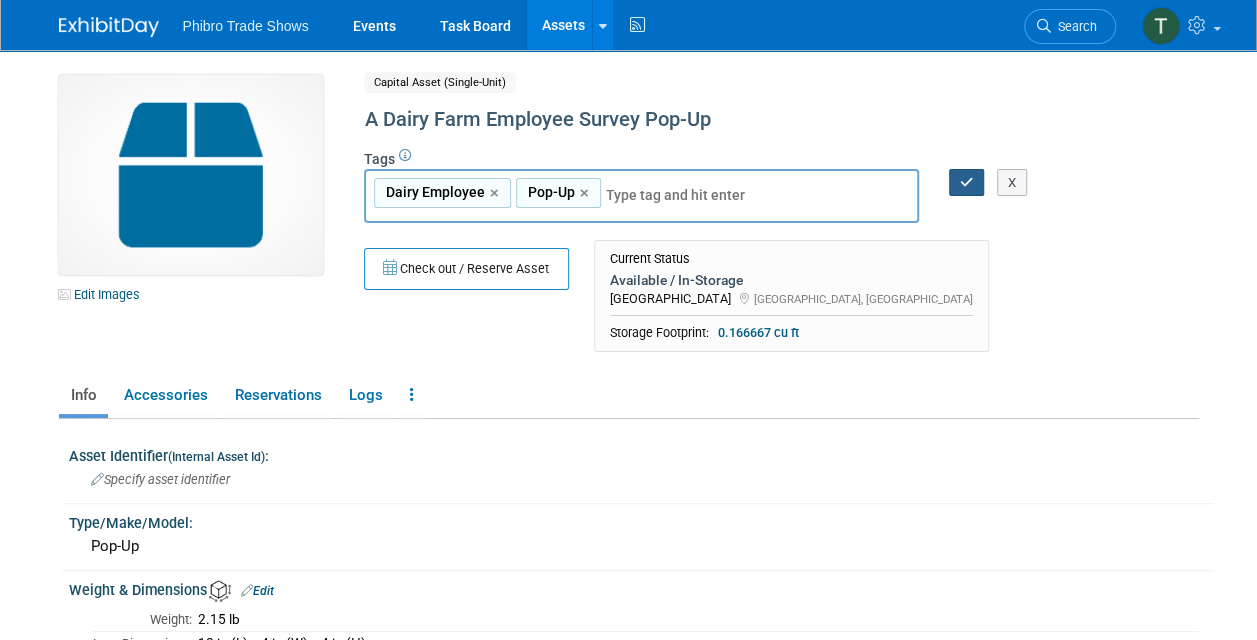 click at bounding box center (967, 182) 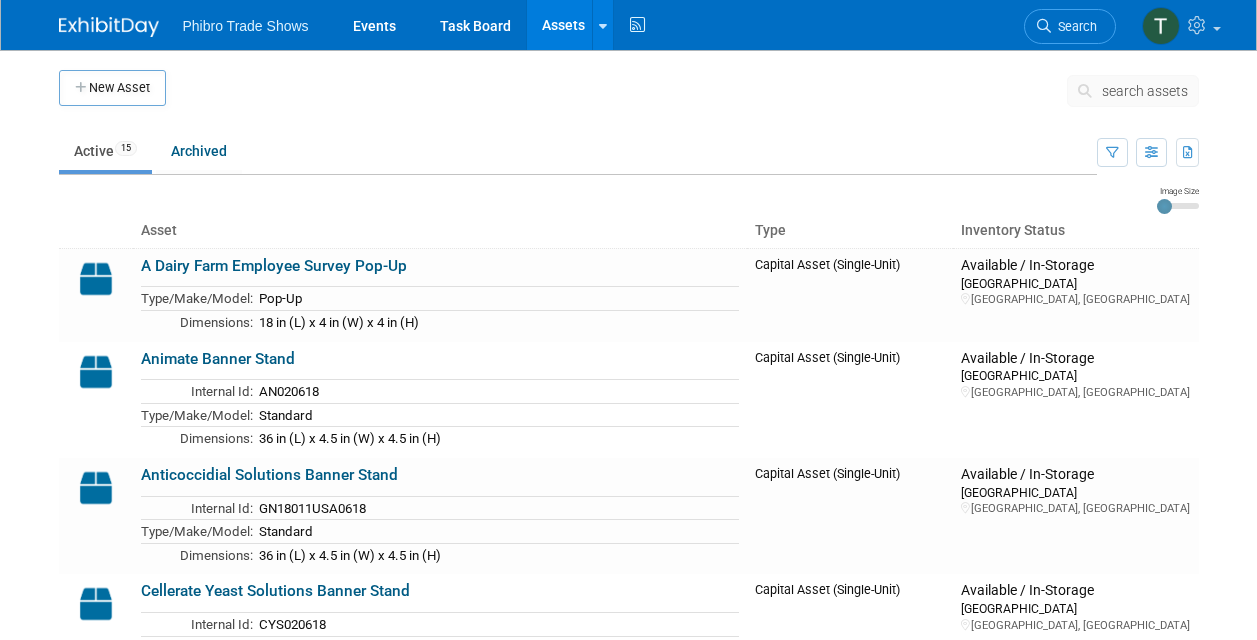 scroll, scrollTop: 60, scrollLeft: 0, axis: vertical 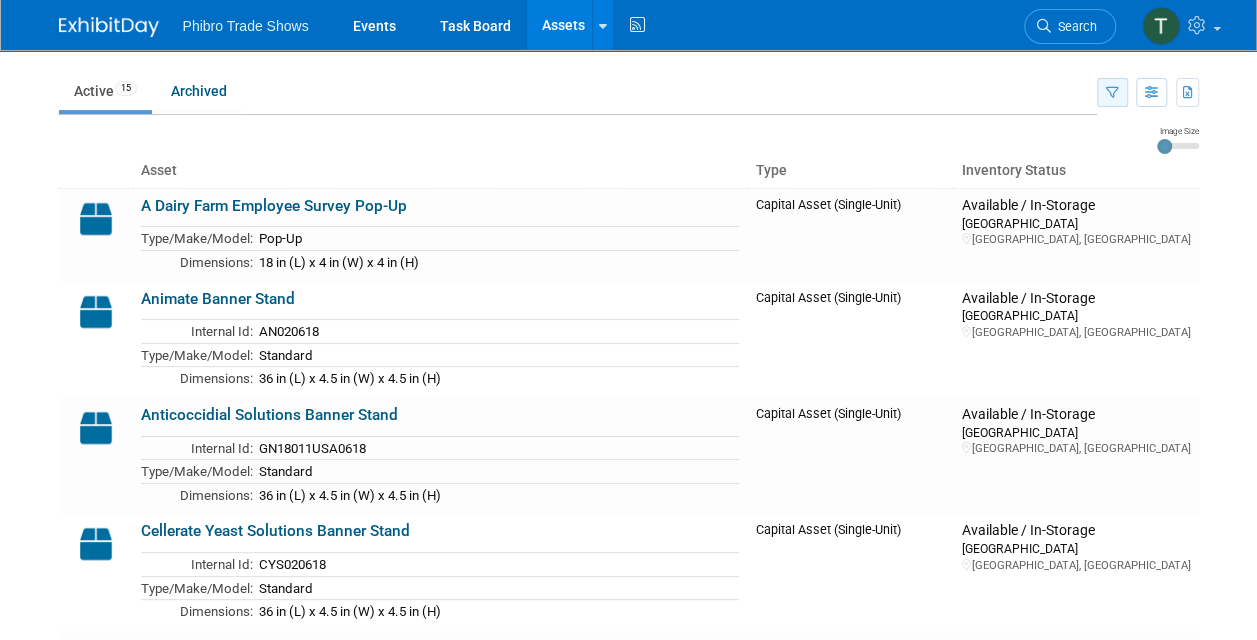 click at bounding box center [1112, 92] 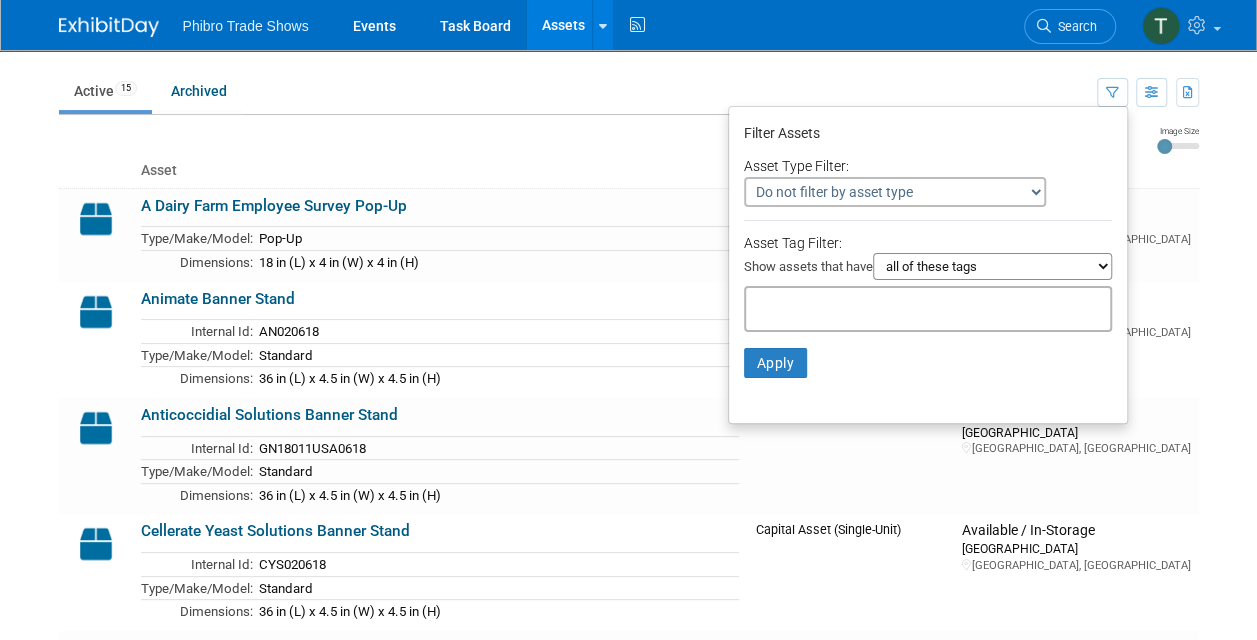 click on "all of these tags
any one of these tags
only and exactly these specific tags" at bounding box center (992, 266) 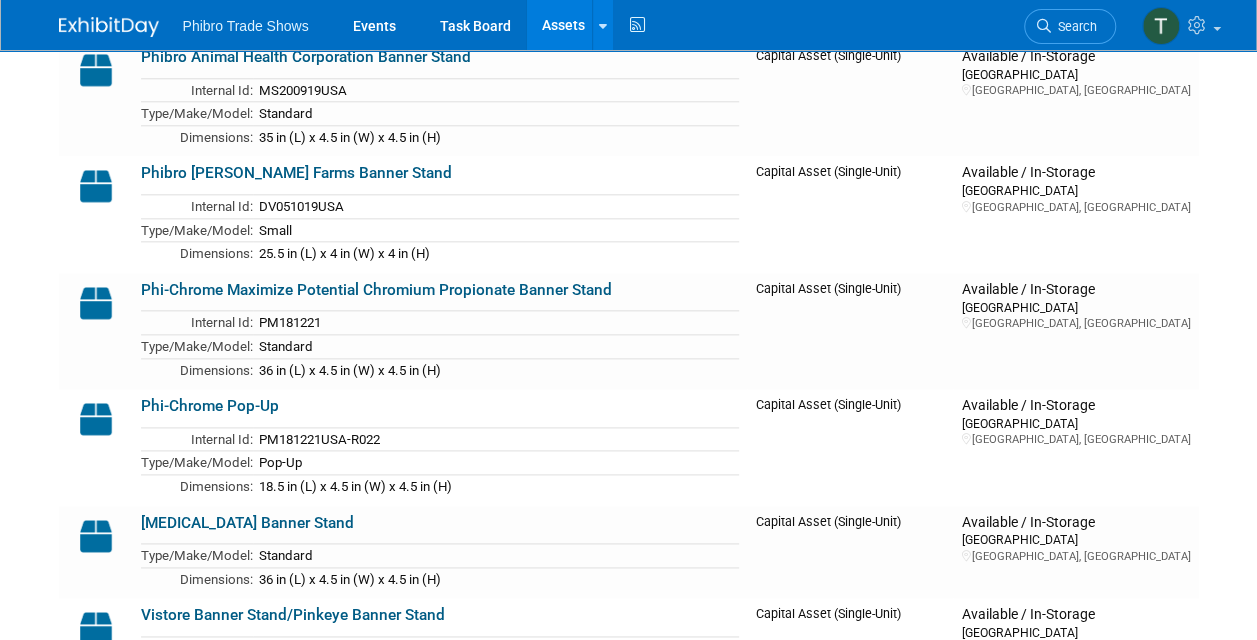 scroll, scrollTop: 0, scrollLeft: 0, axis: both 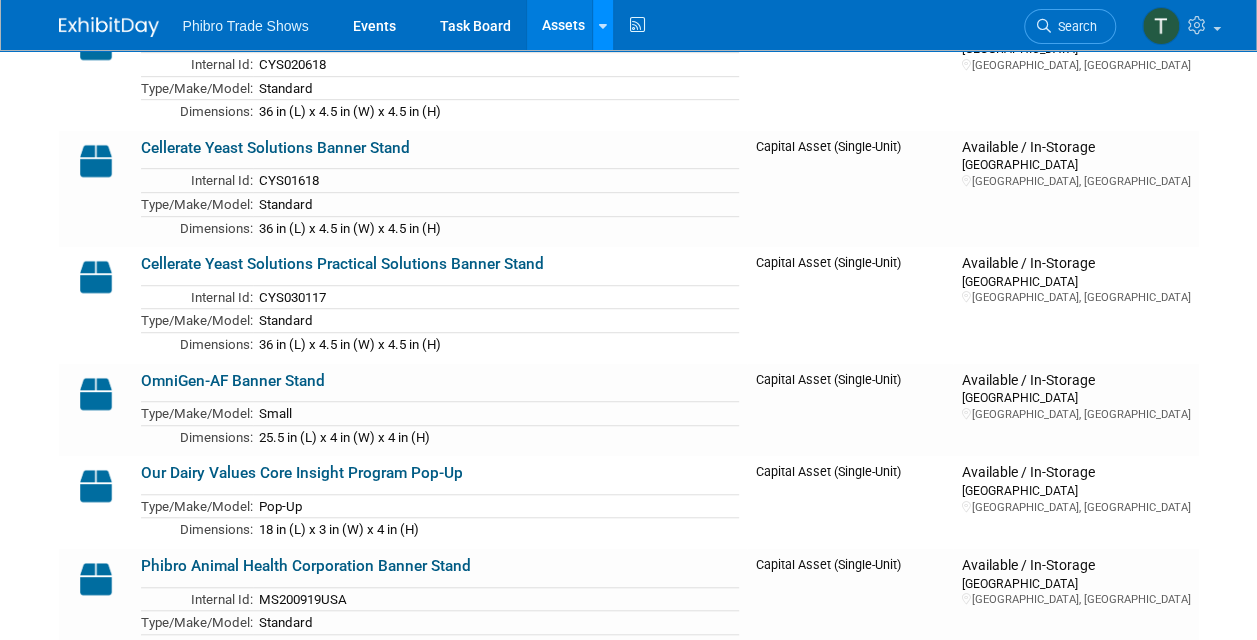click at bounding box center [603, 25] 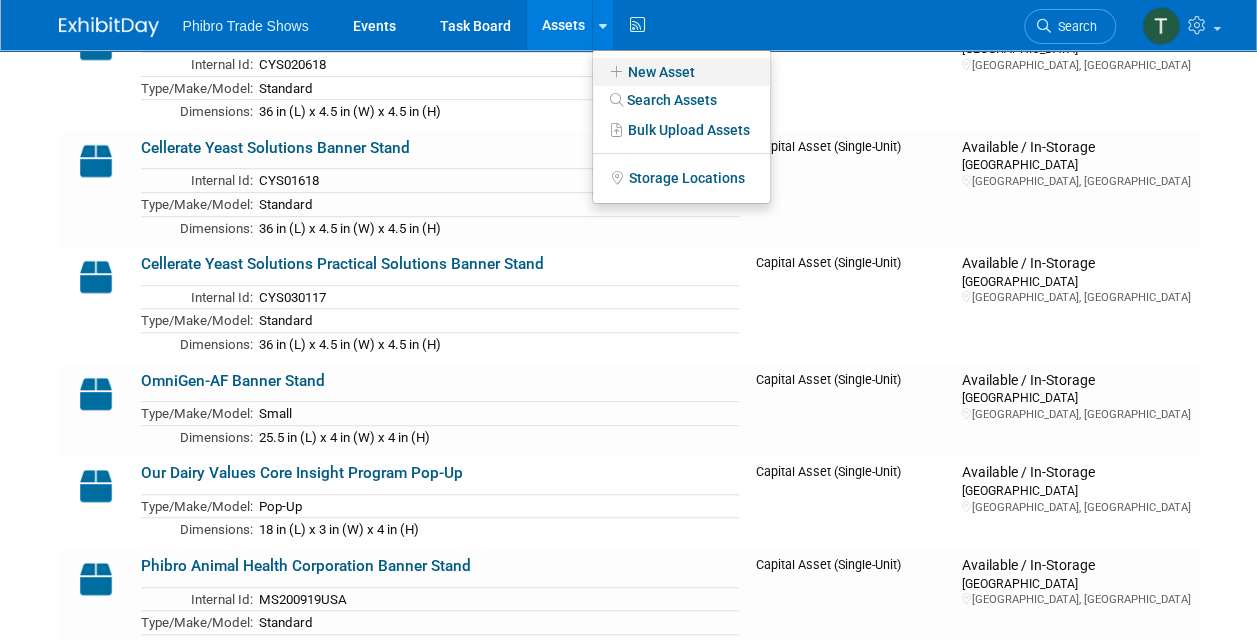 click on "New Asset" at bounding box center (681, 72) 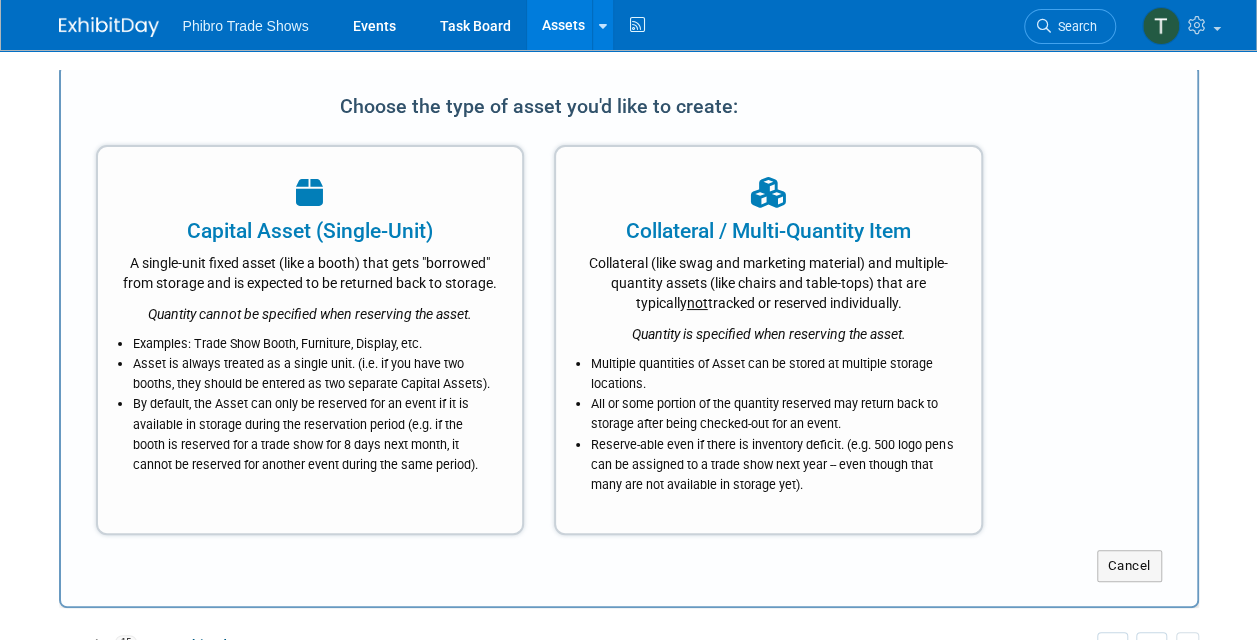 scroll, scrollTop: 0, scrollLeft: 0, axis: both 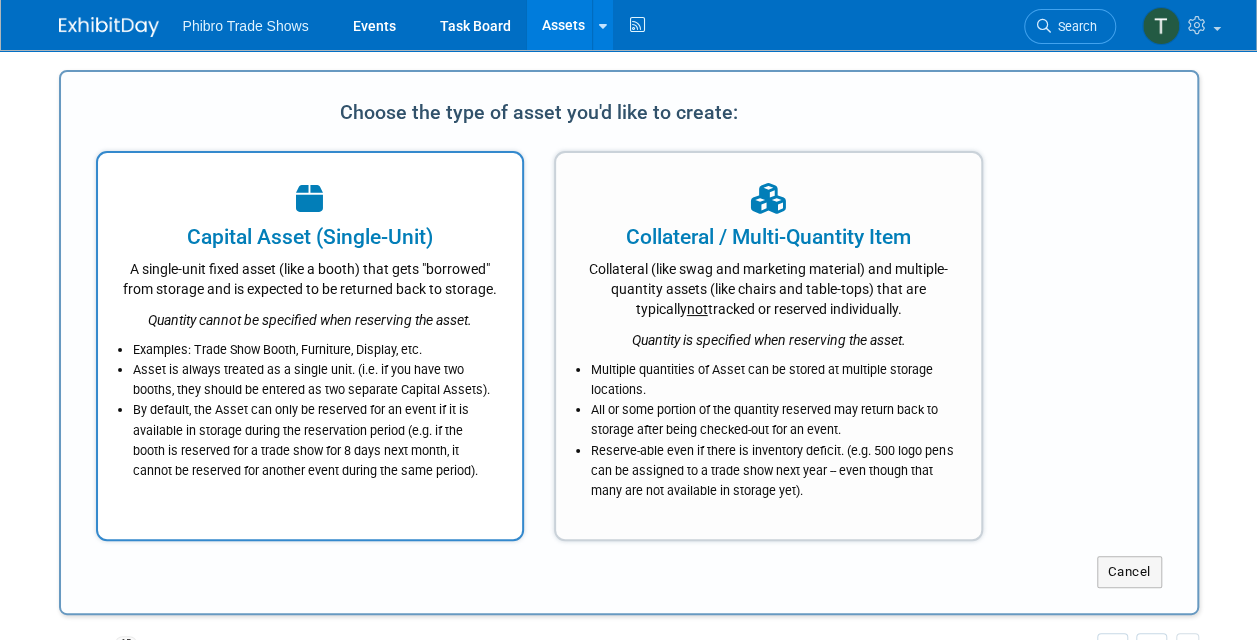 click on "A single-unit fixed asset (like a booth) that gets "borrowed" from storage and is expected to be returned back to storage." at bounding box center (310, 275) 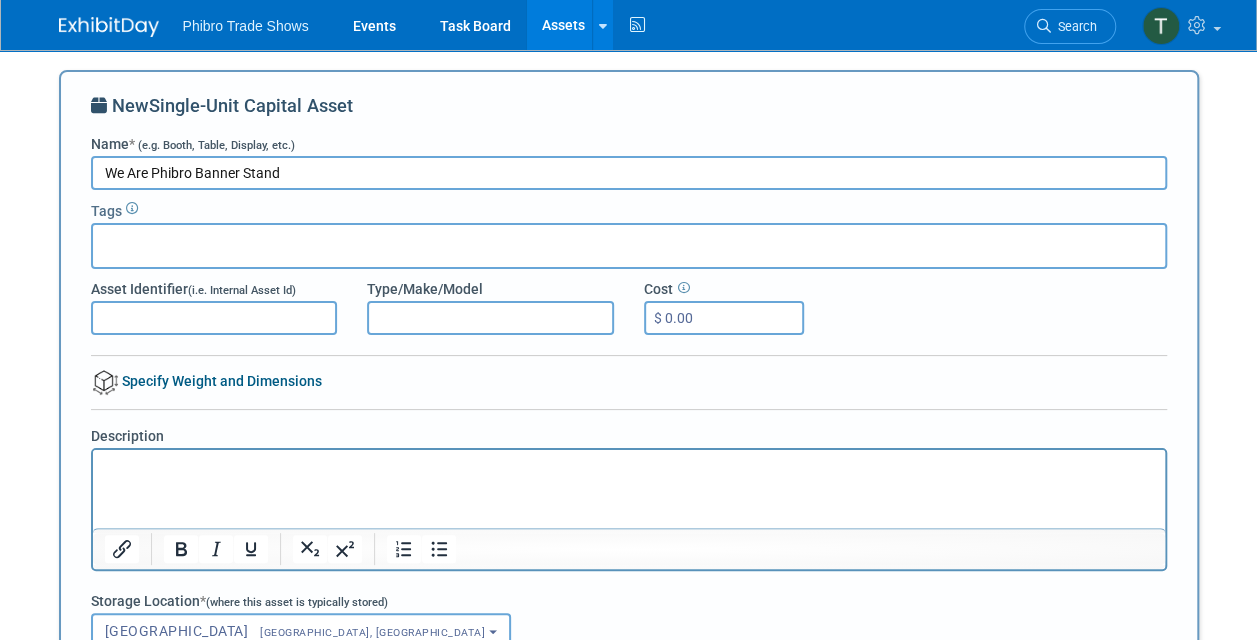 type on "We Are Phibro Banner Stand" 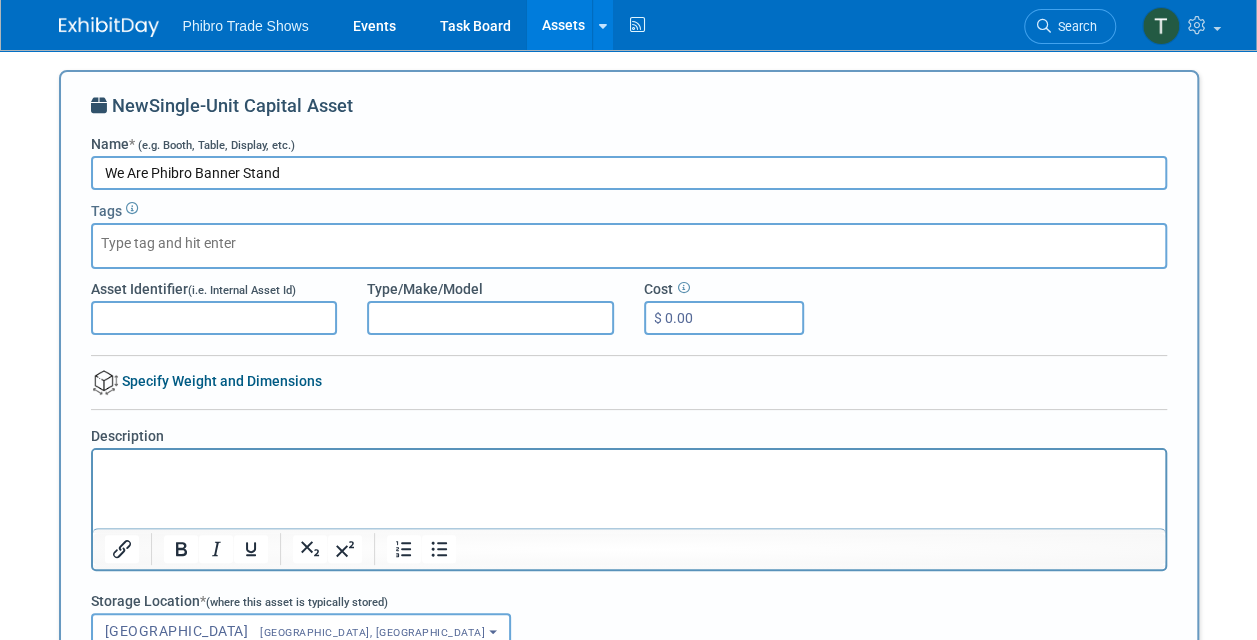 click at bounding box center (181, 243) 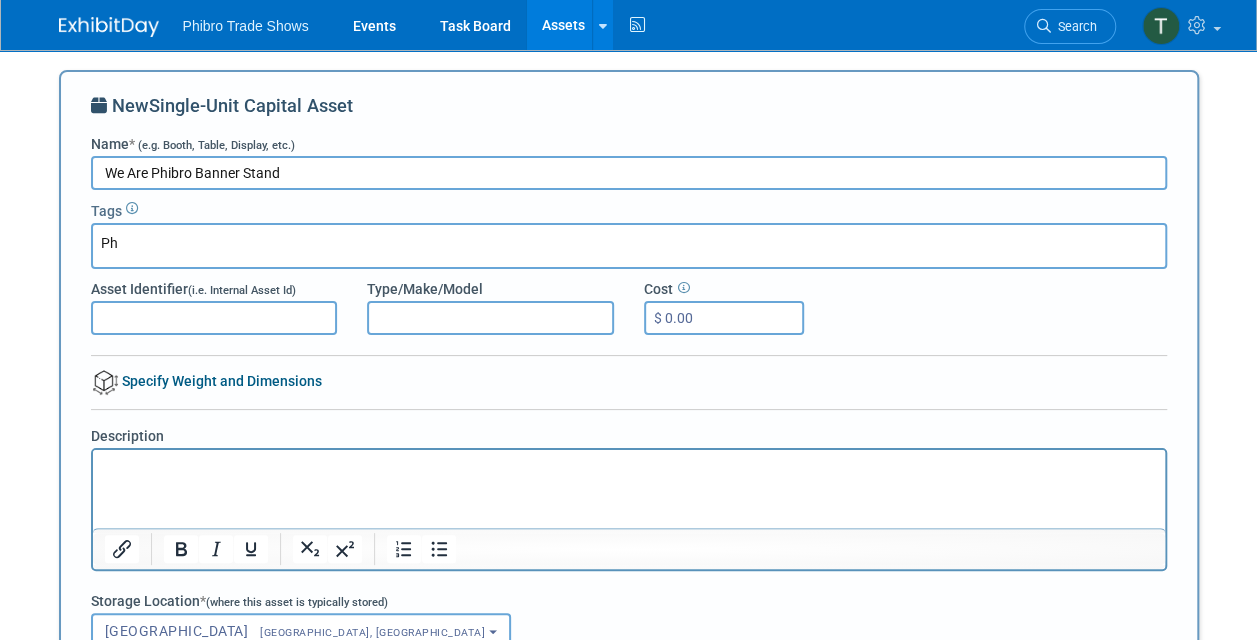type on "P" 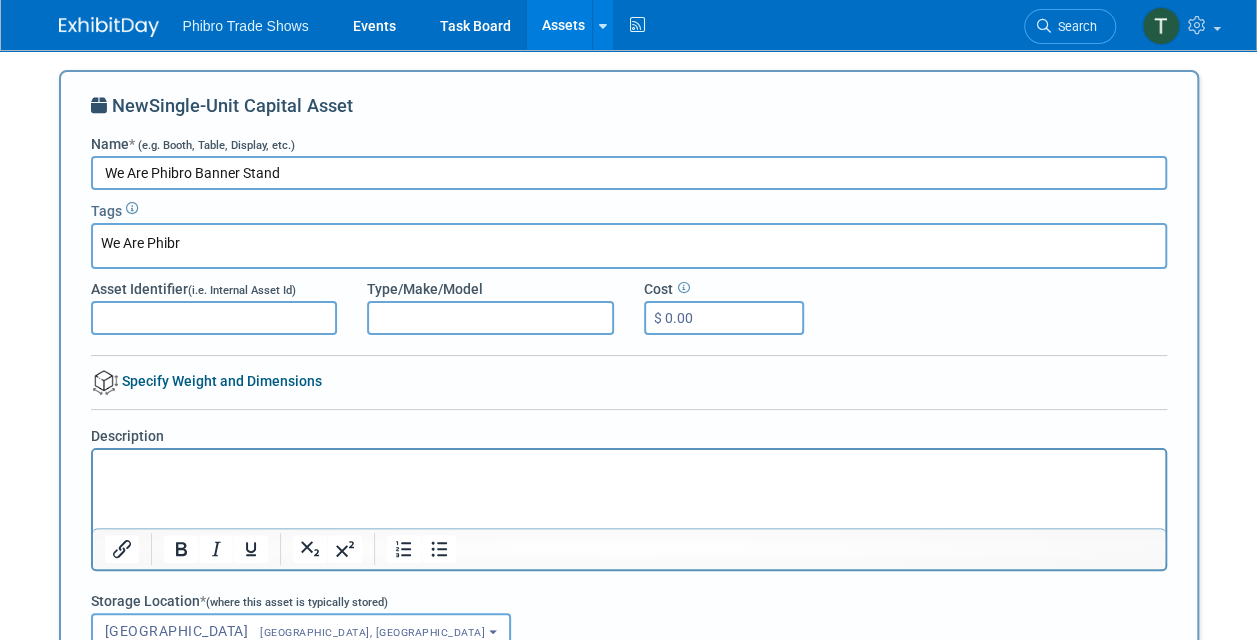 type on "We Are Phibro" 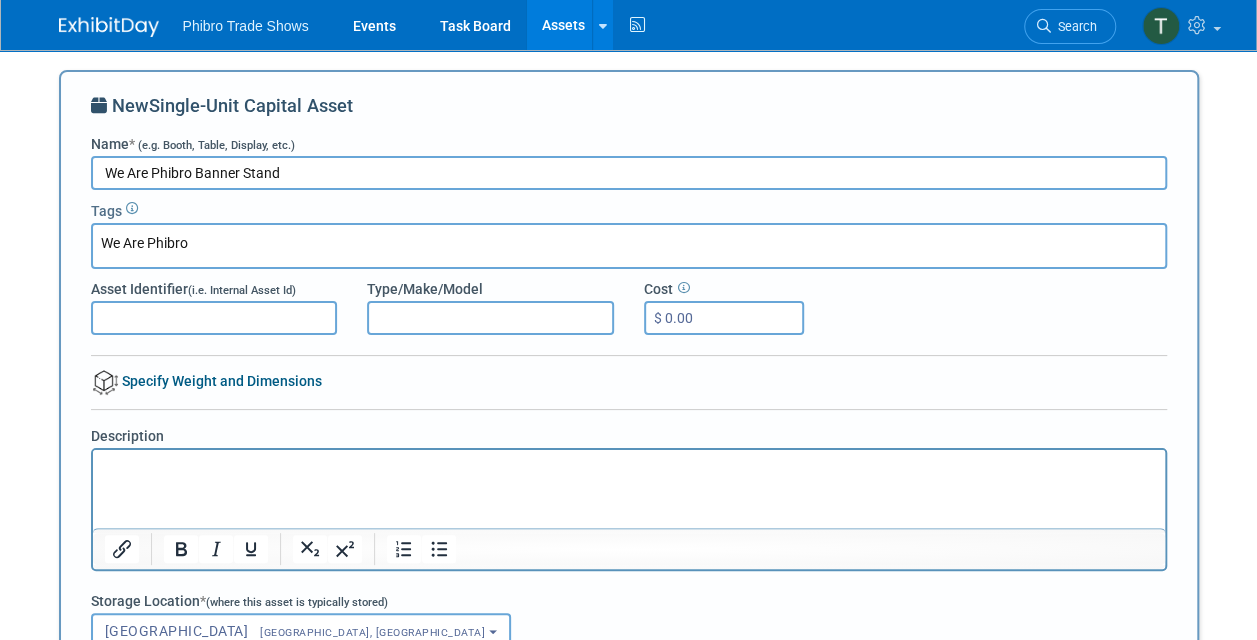 type on "We Are Phibro" 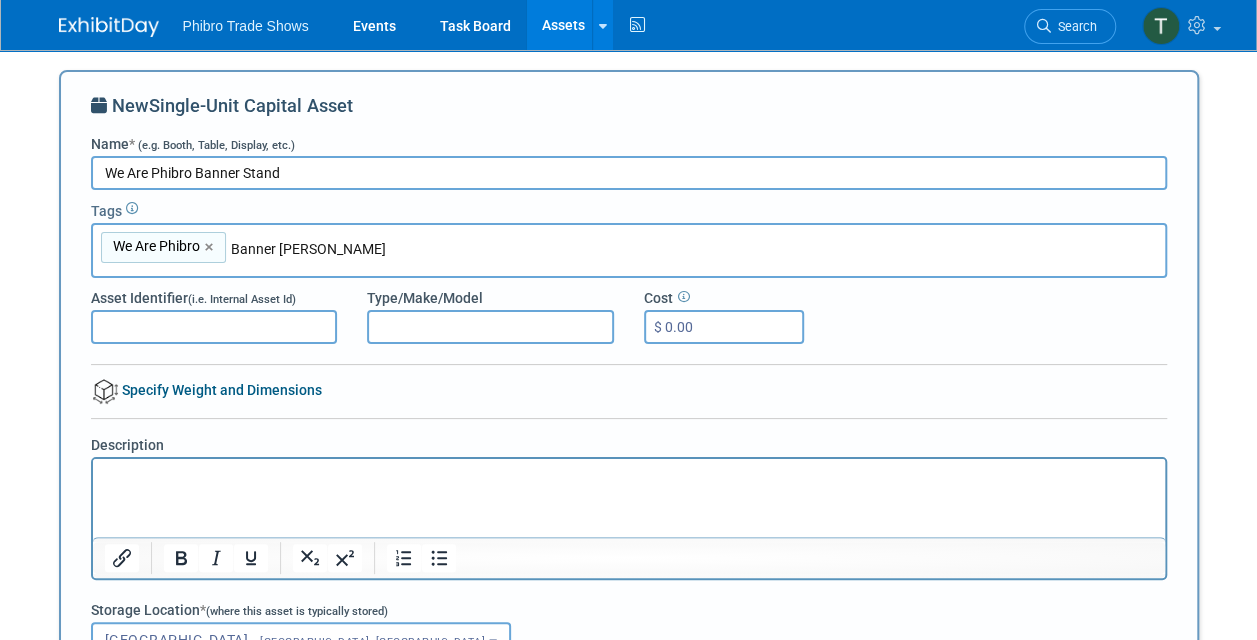 type on "Banner Stand" 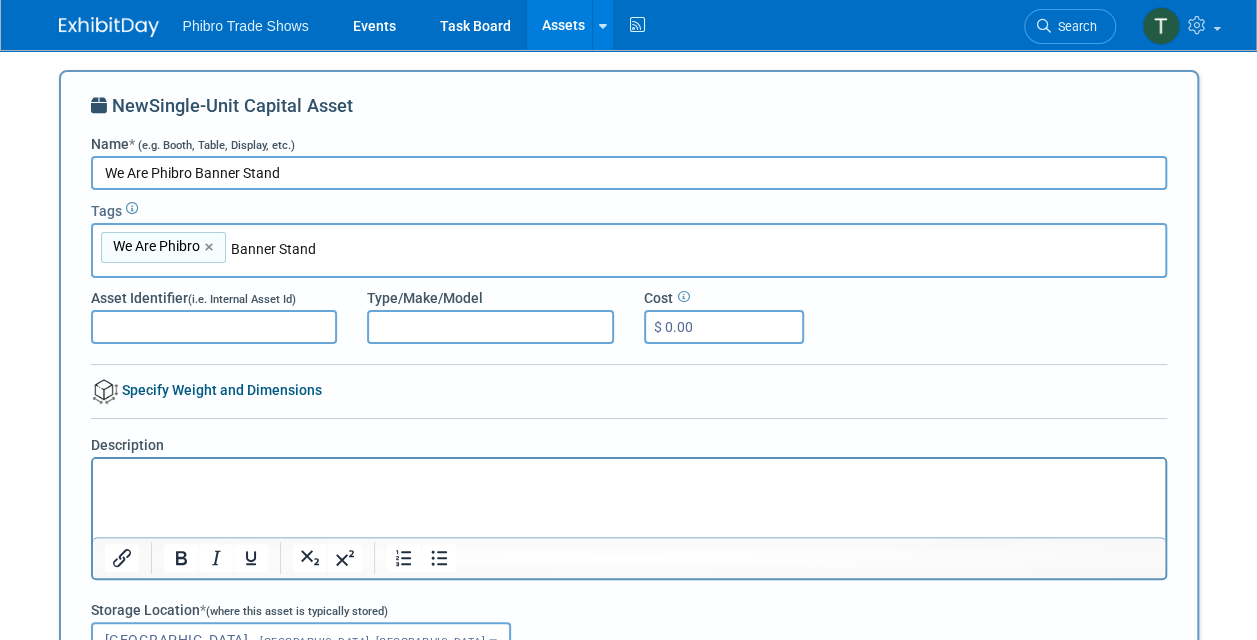 type on "We Are Phibro, Banner Stand" 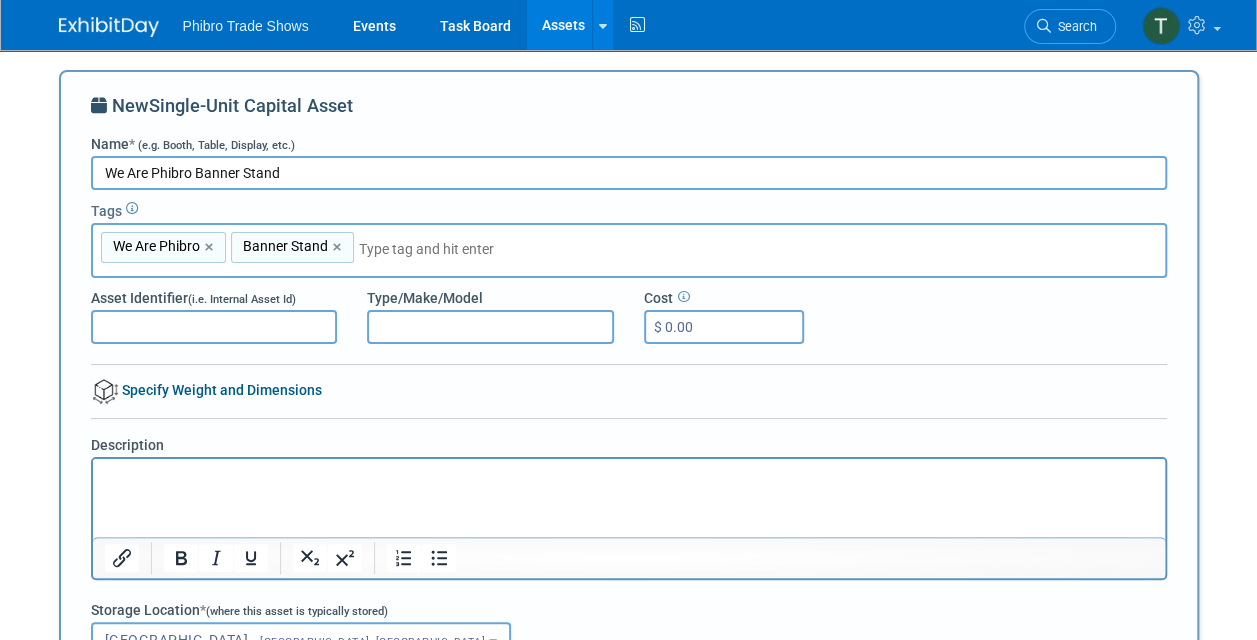 click on "Asset Identifier  (i.e. Internal Asset Id)" at bounding box center [193, 298] 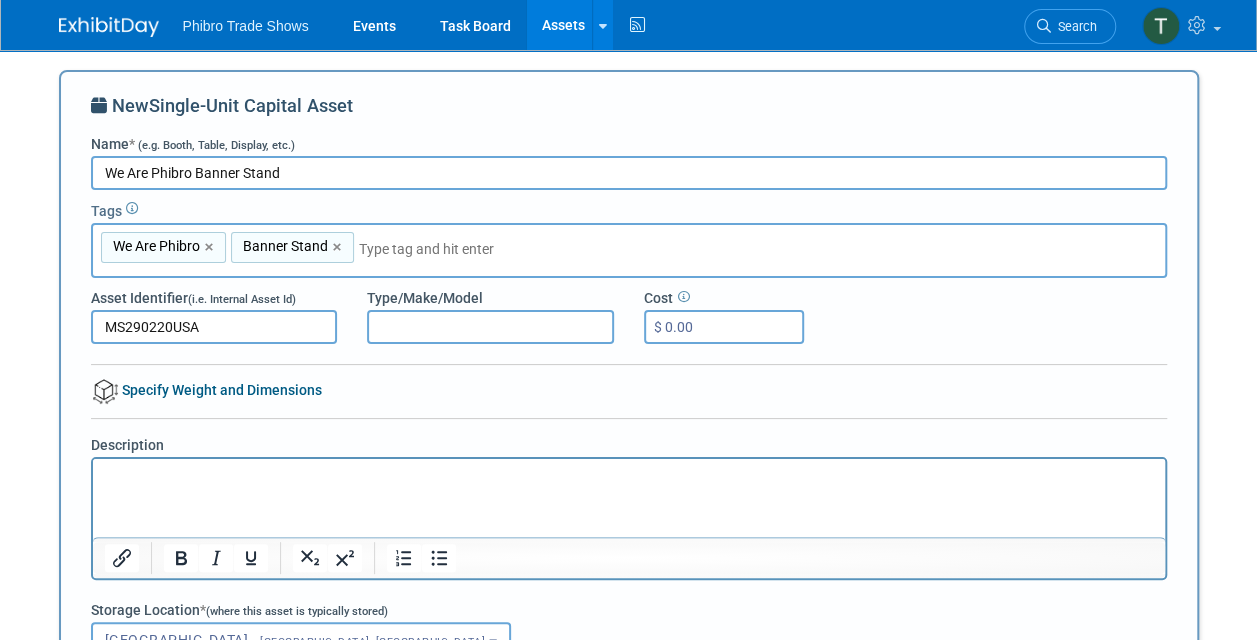type on "MS290220USA" 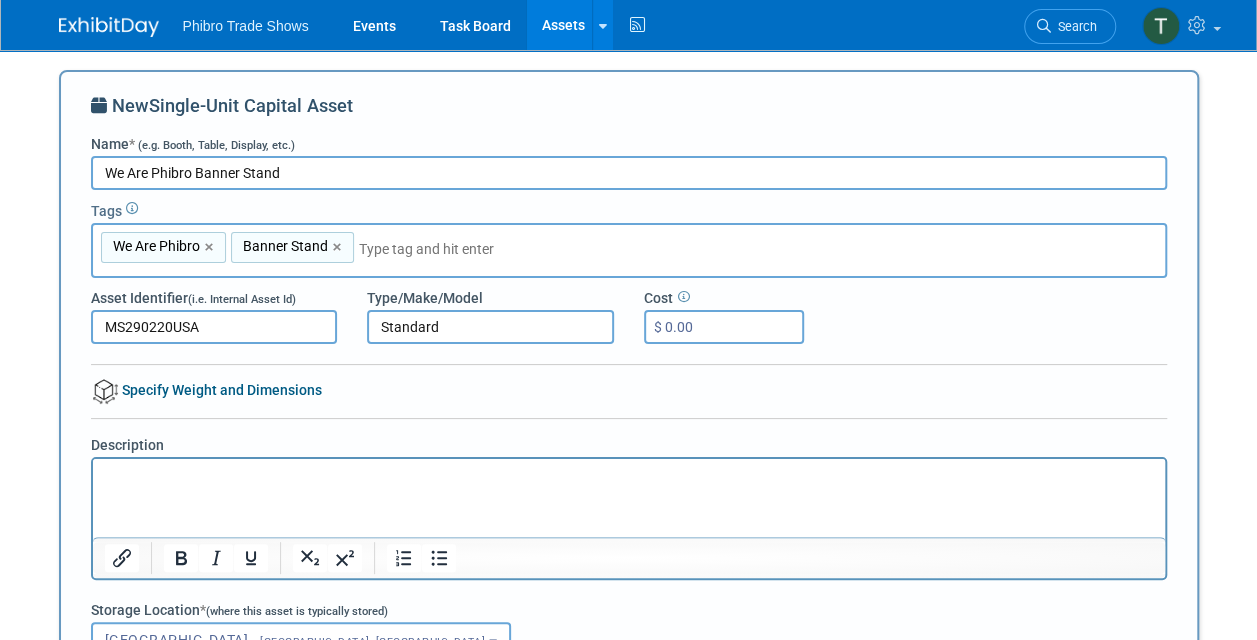 type on "Standard" 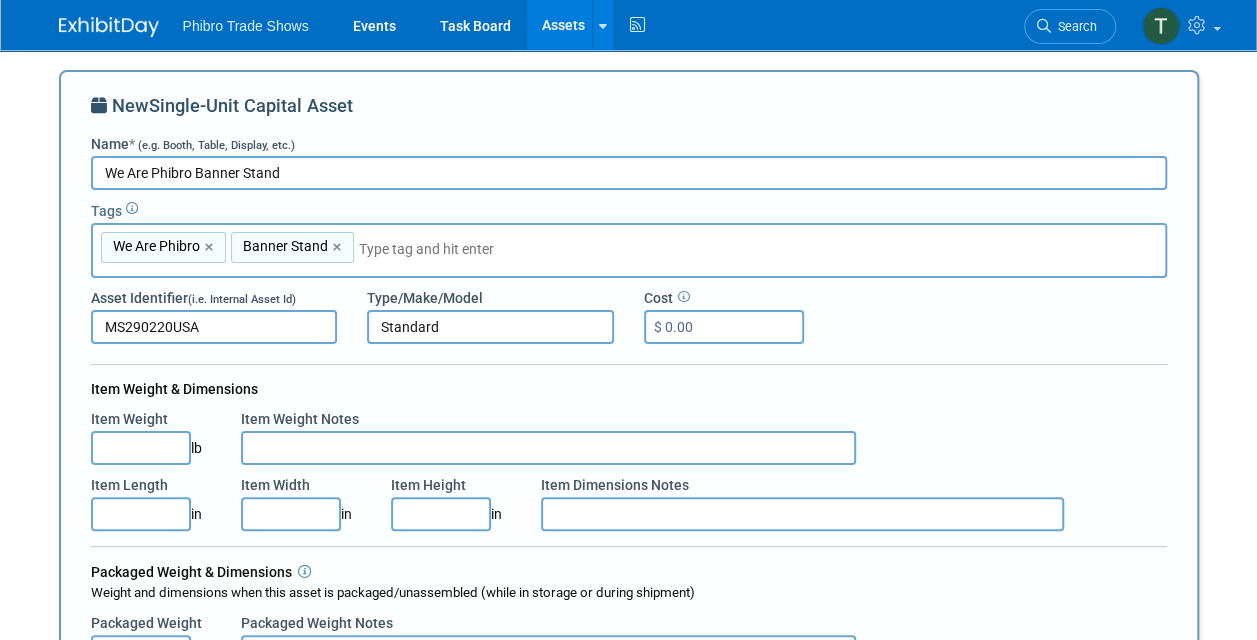click on "Item Length" at bounding box center [141, 514] 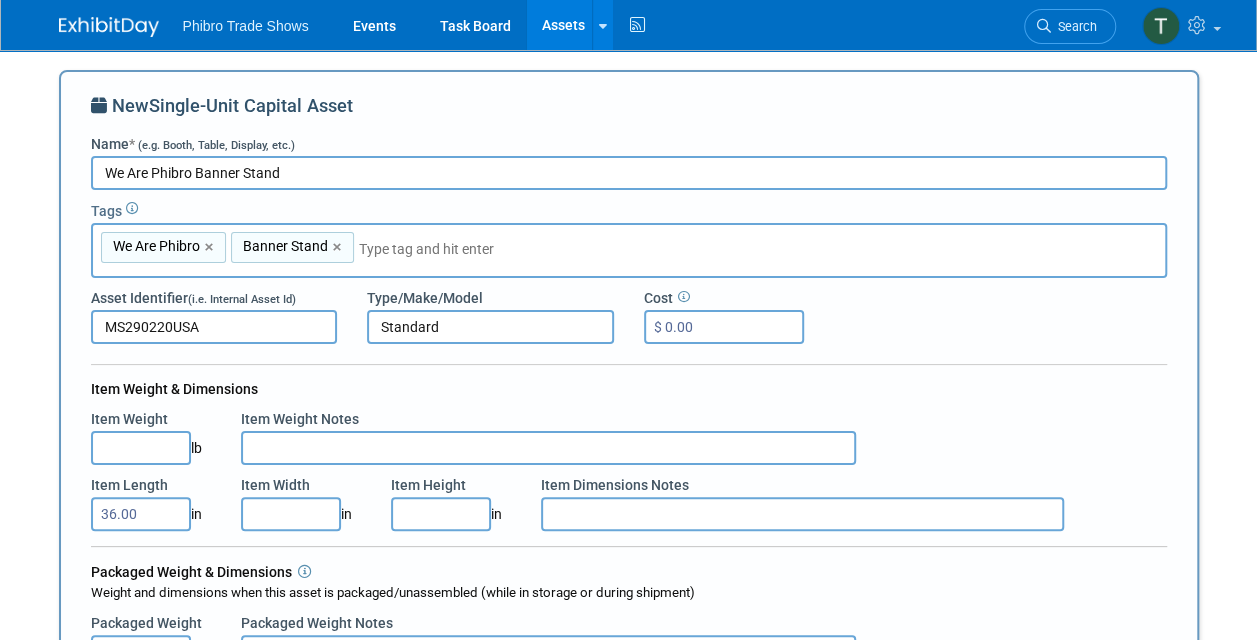 type 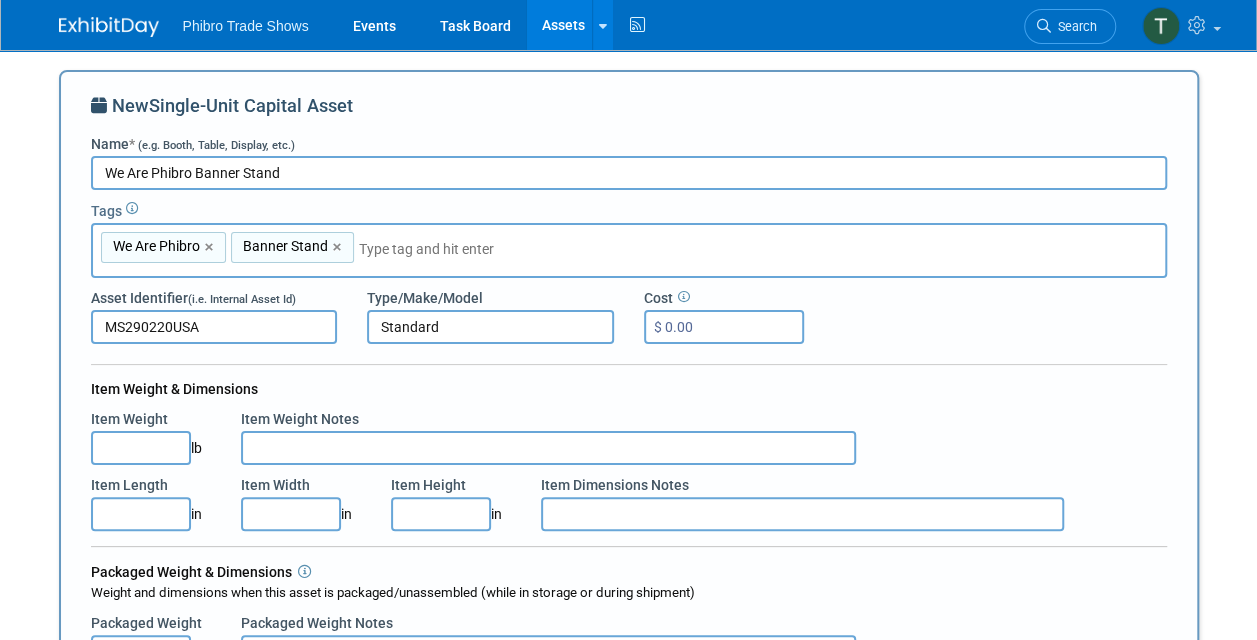 type on "4.50" 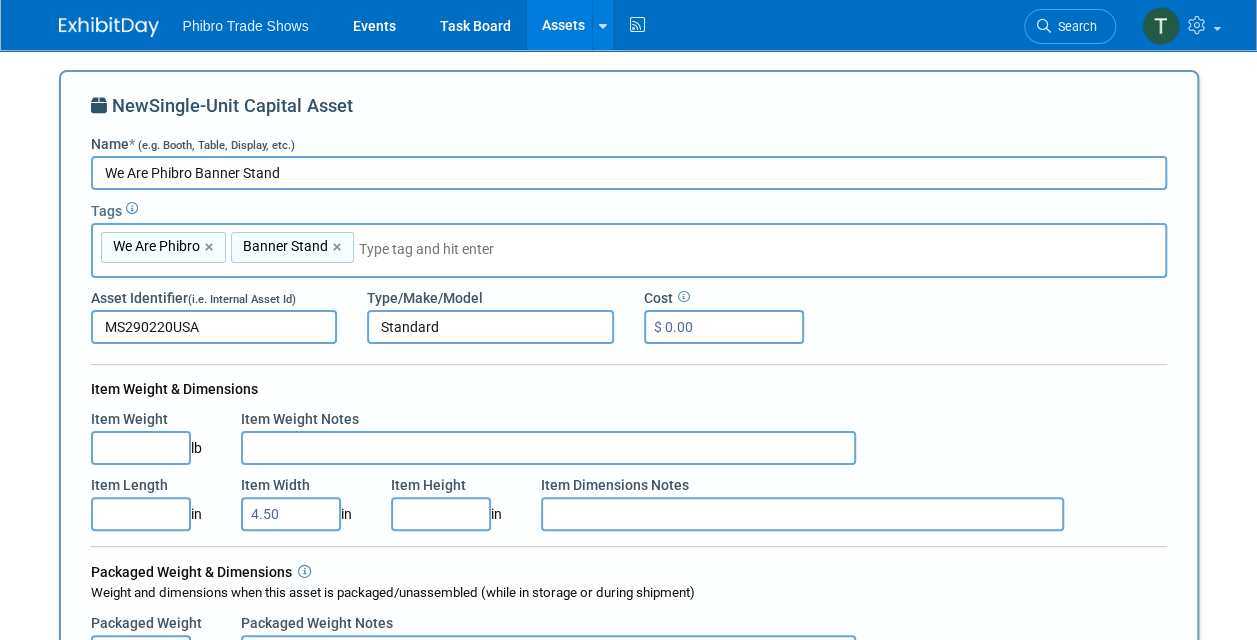 type on "4.50" 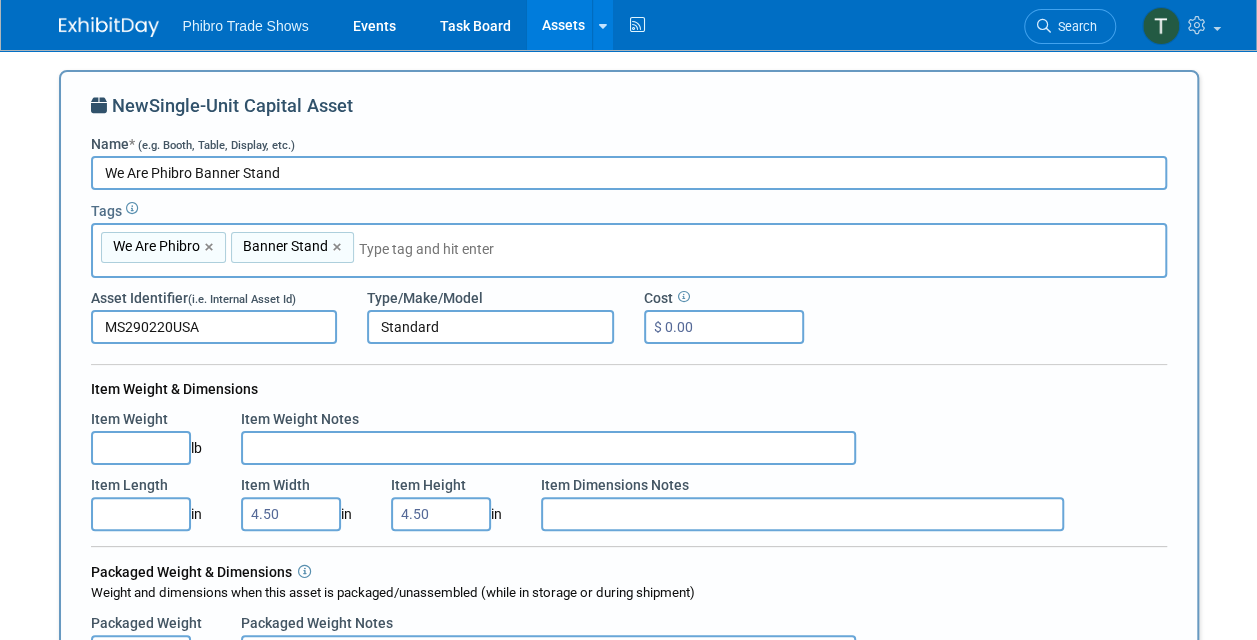 type 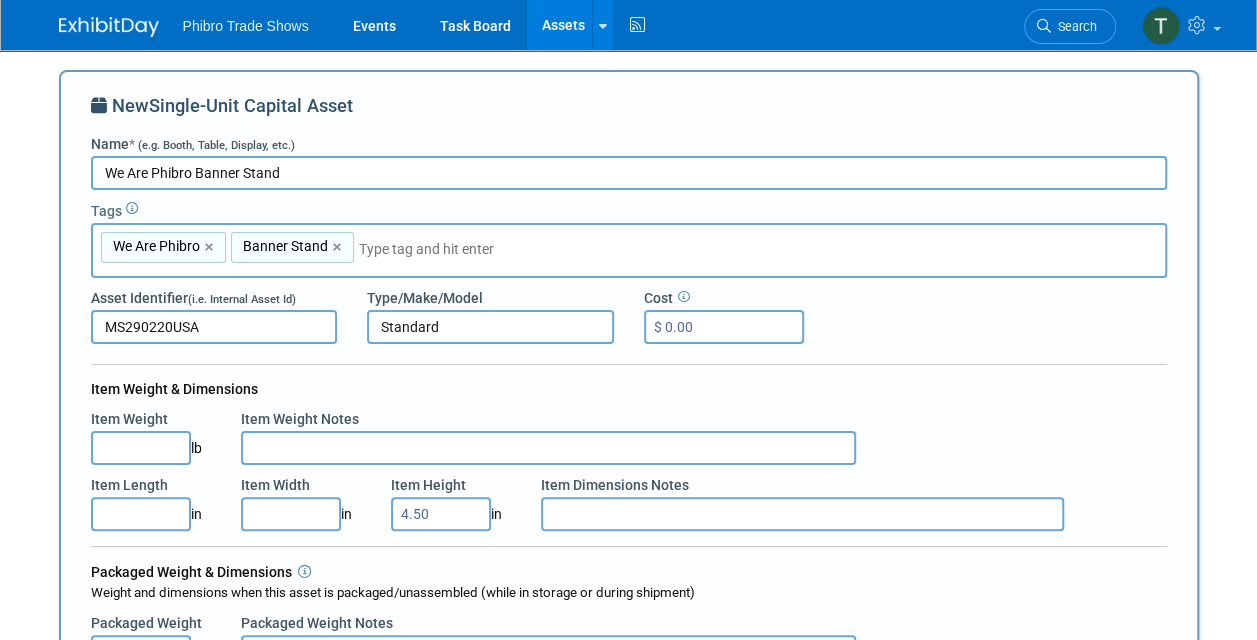 click on "Item Length" at bounding box center [141, 514] 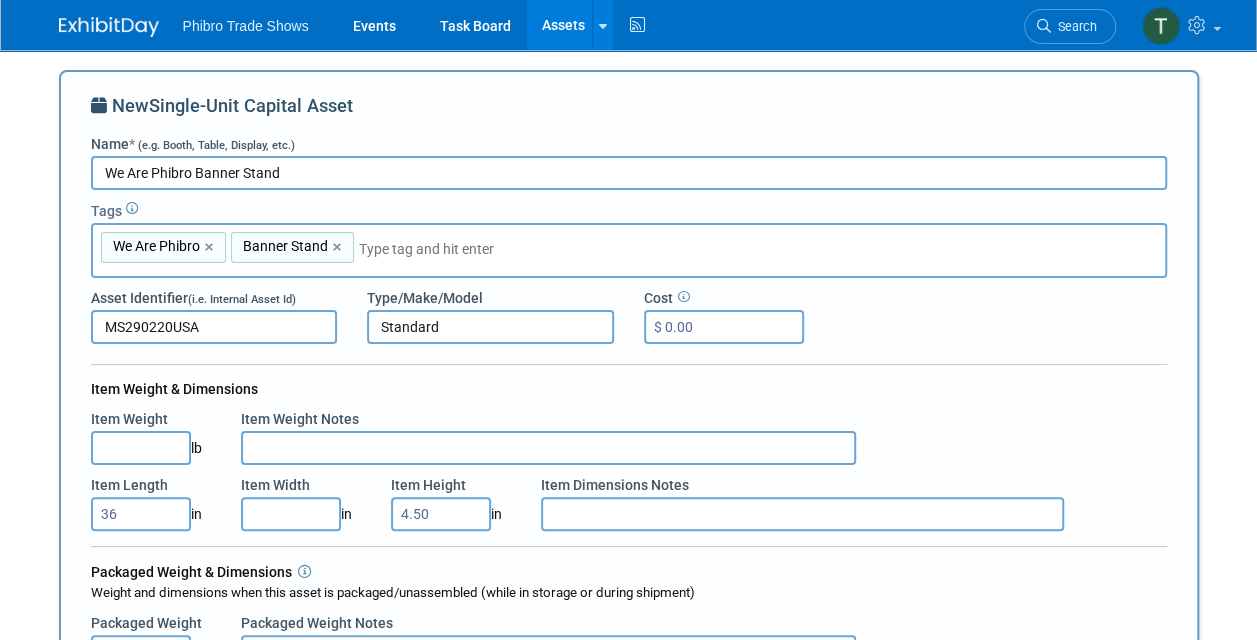 type on "36.00" 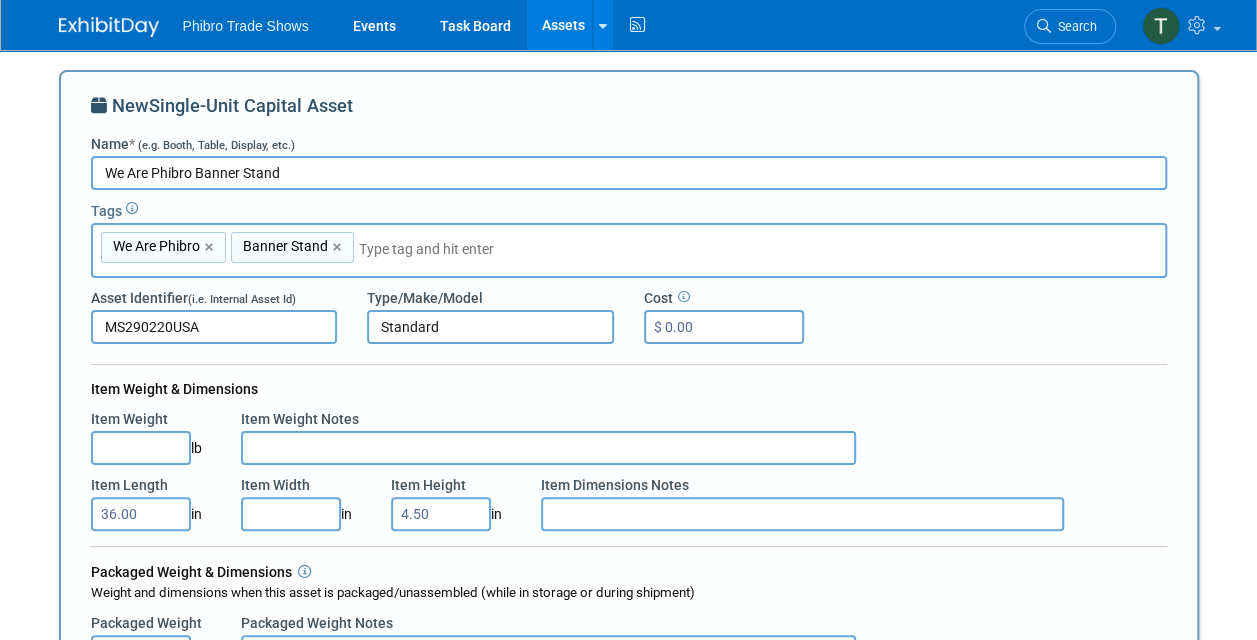 click on "Item Width" at bounding box center (291, 514) 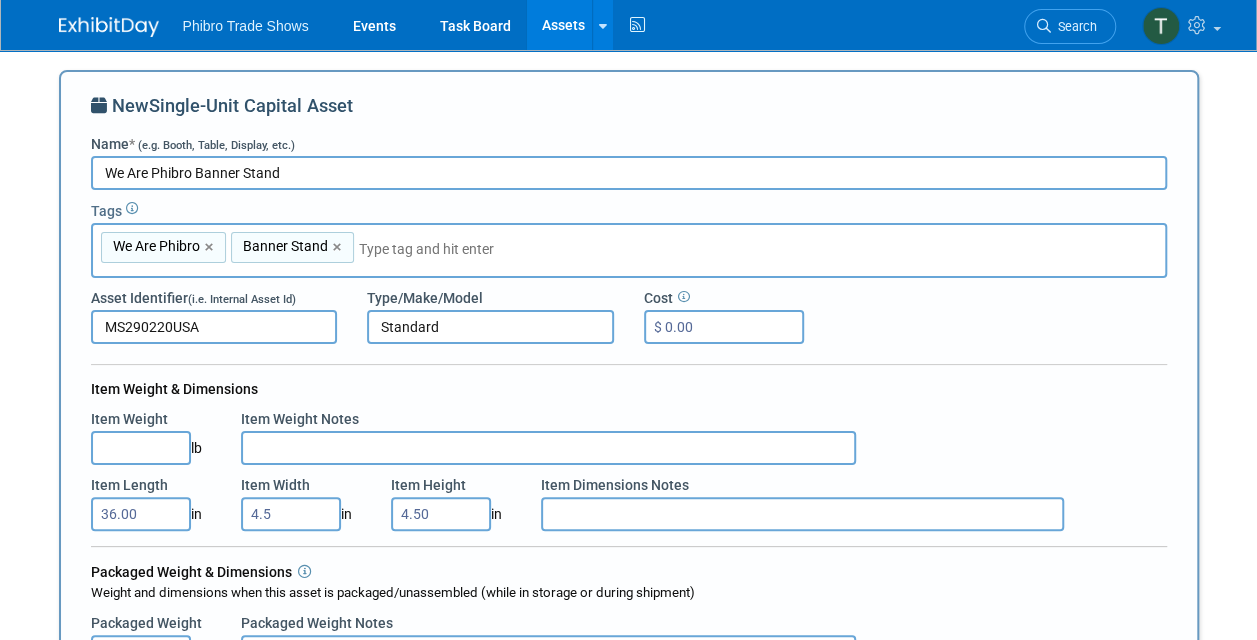 type on "4.50" 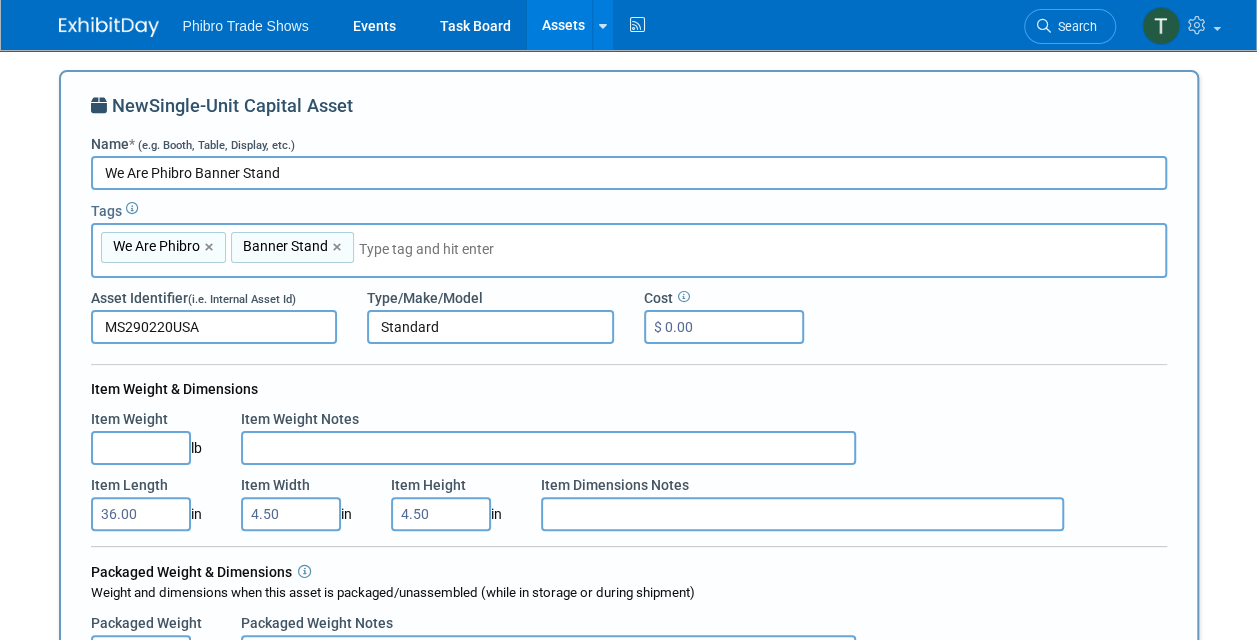 click on "4.50" at bounding box center [441, 514] 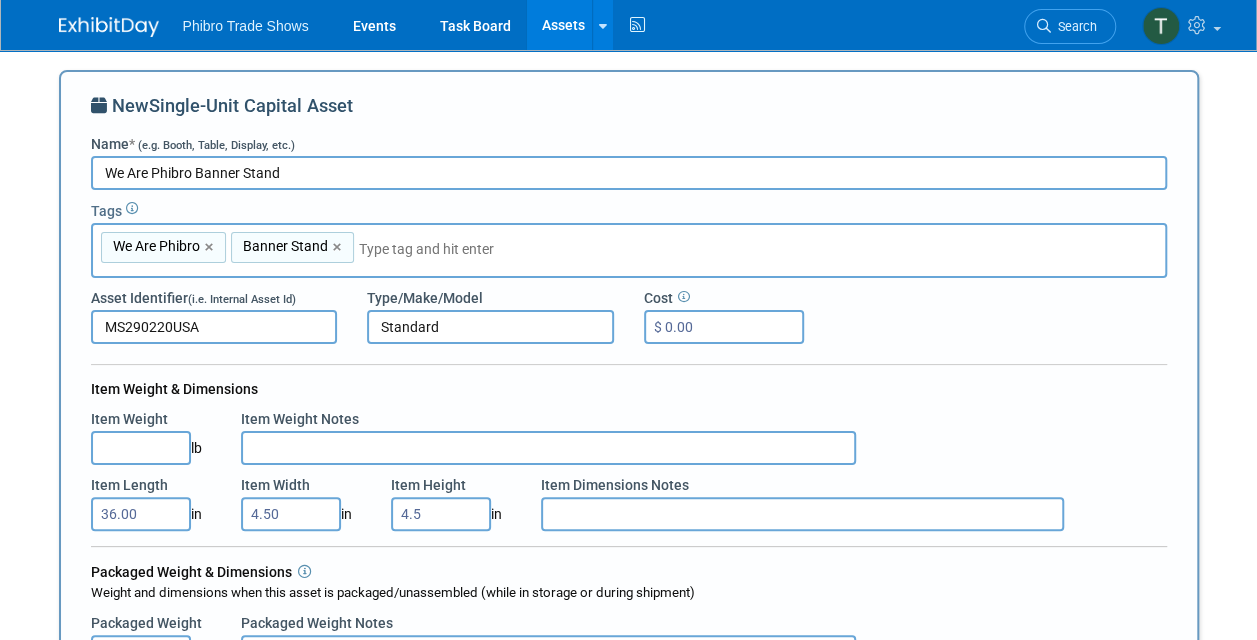 type on "4.50" 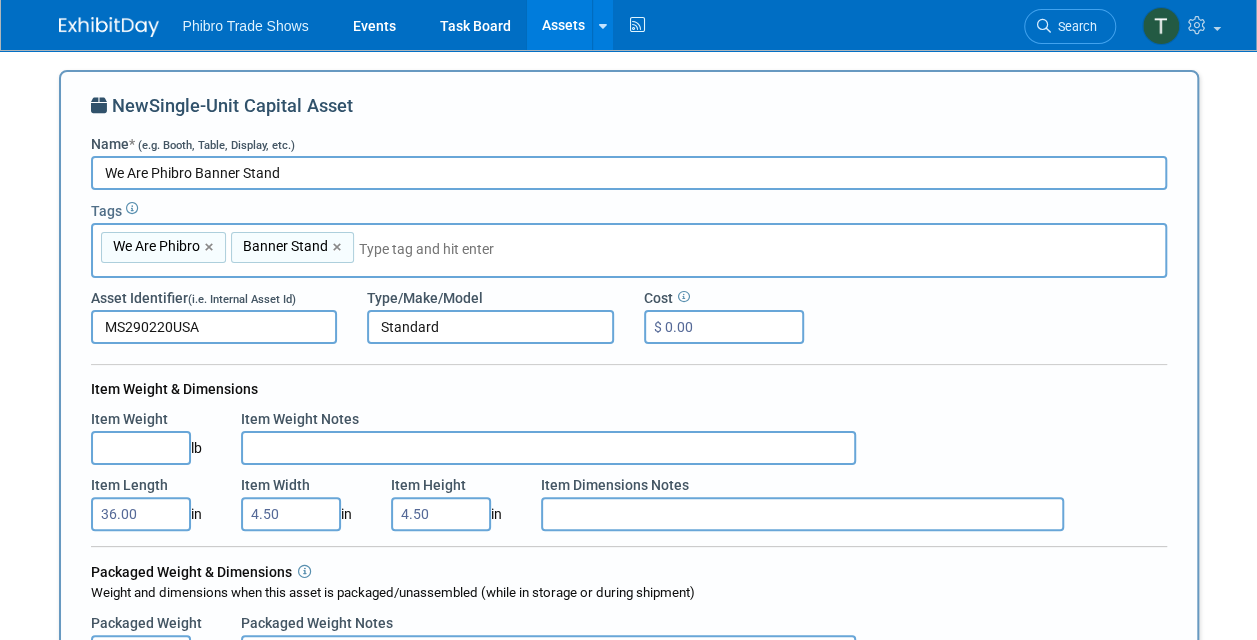 click on "Item Weight
lb
Item Weight Notes" at bounding box center [629, 432] 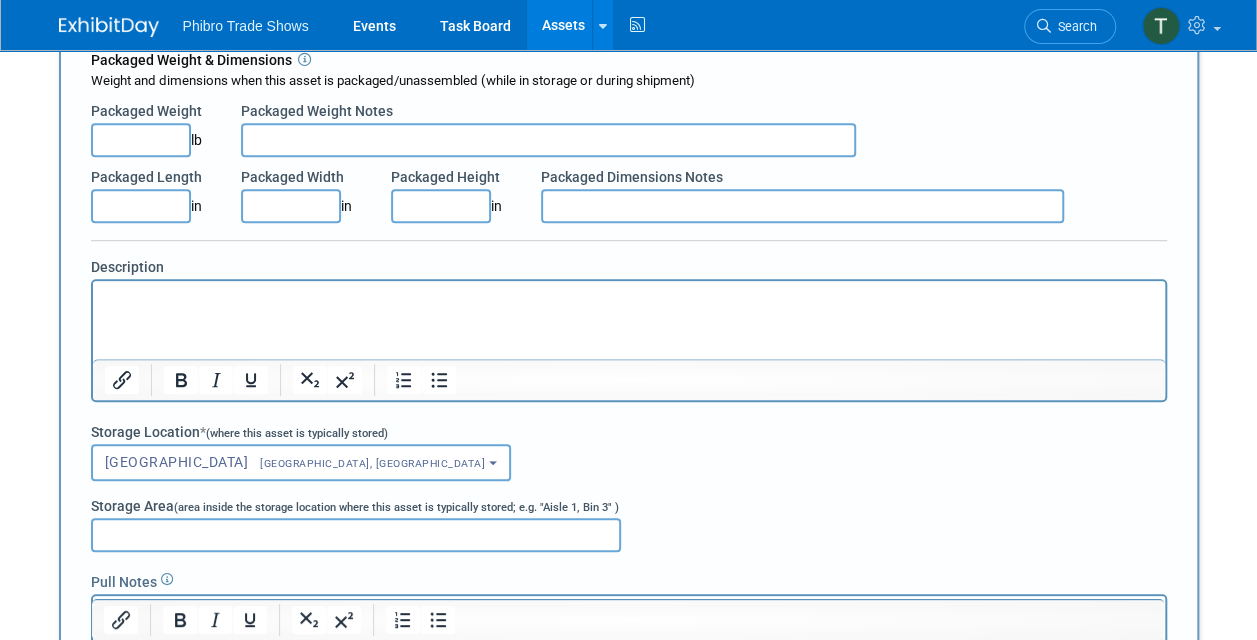 scroll, scrollTop: 560, scrollLeft: 0, axis: vertical 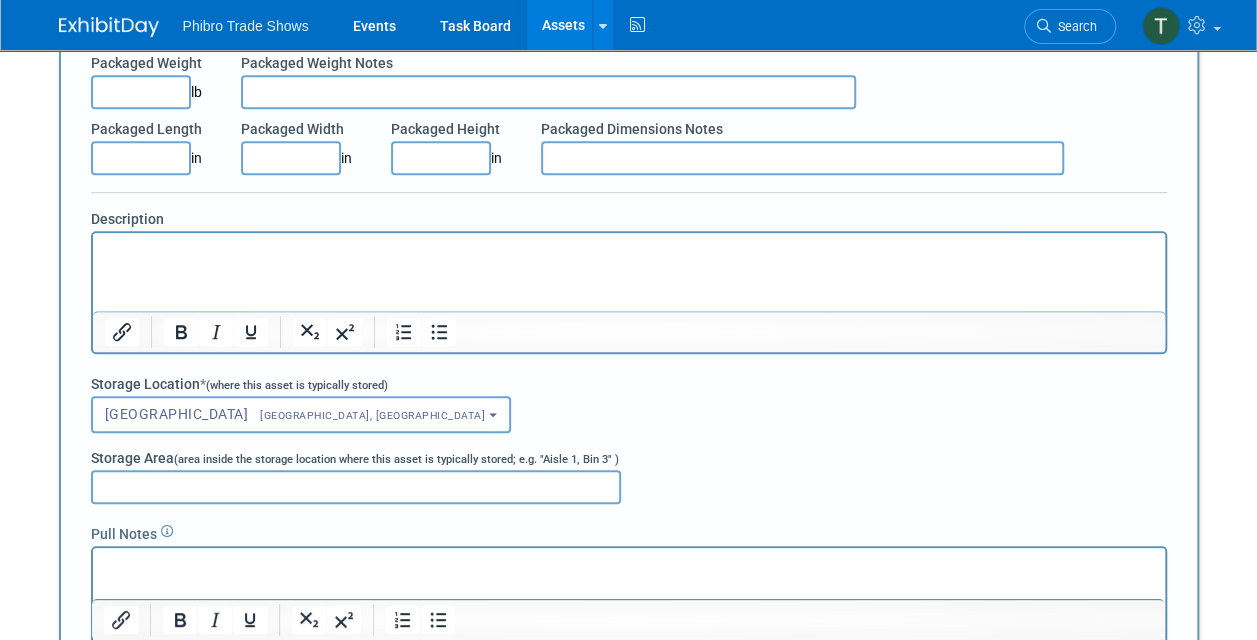 click at bounding box center [628, 247] 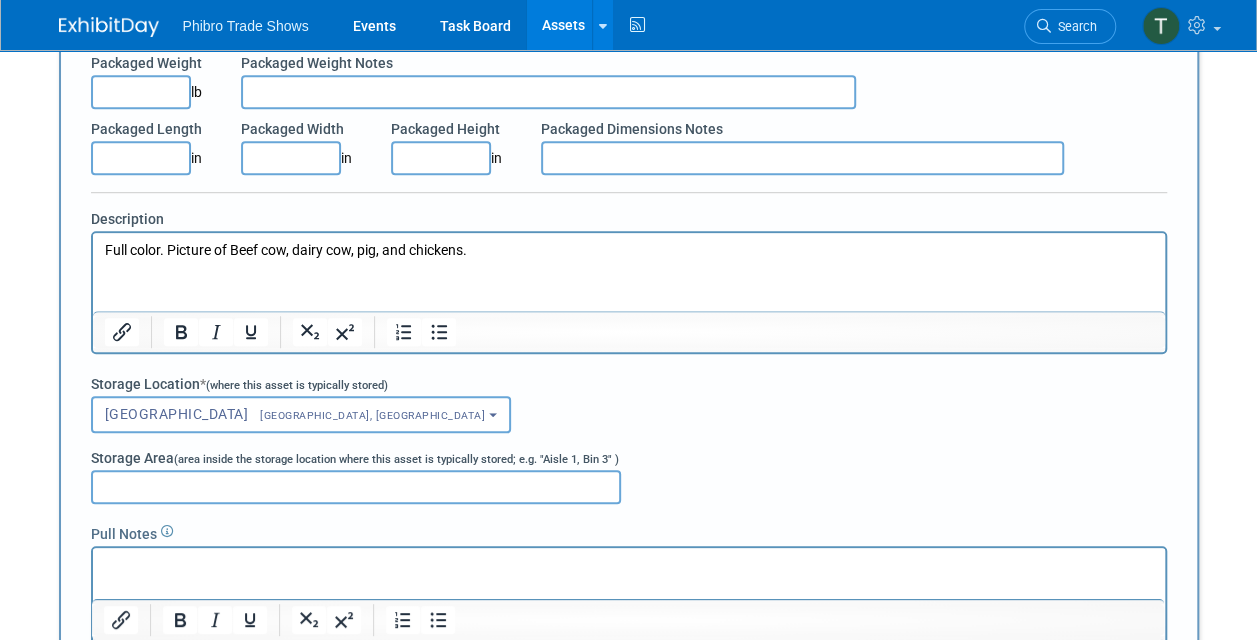 click on "Full color. Picture of Beef cow, dairy cow, pig, and chickens." at bounding box center [628, 251] 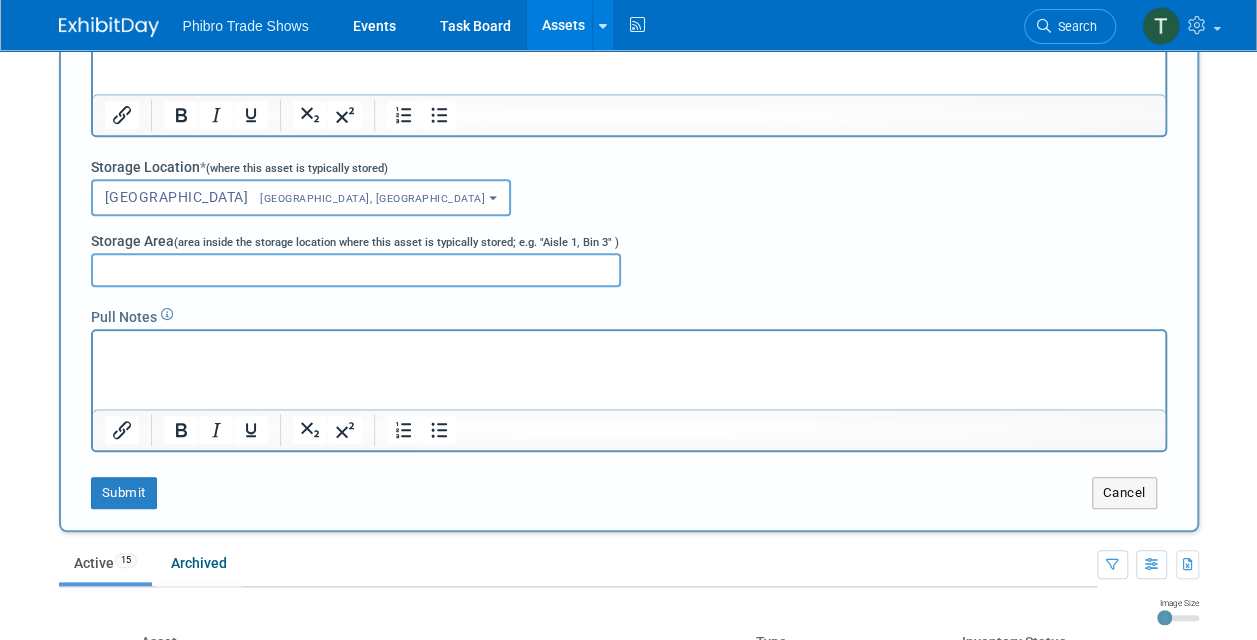 scroll, scrollTop: 892, scrollLeft: 0, axis: vertical 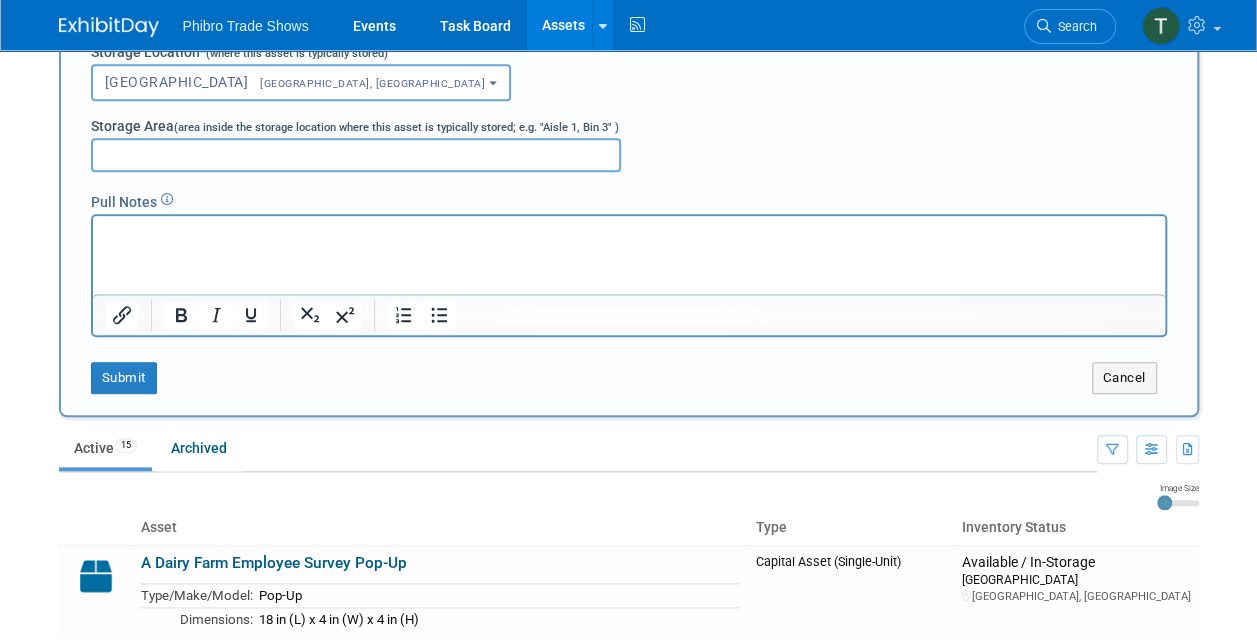 click at bounding box center (628, 234) 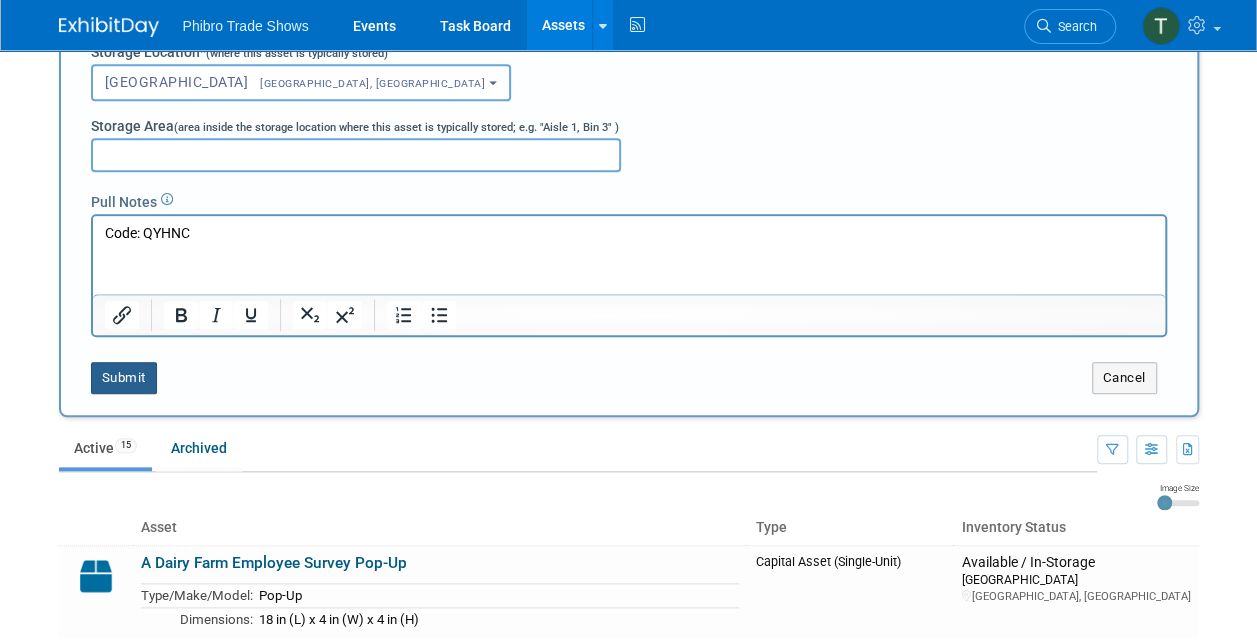 click on "Submit" at bounding box center (124, 378) 